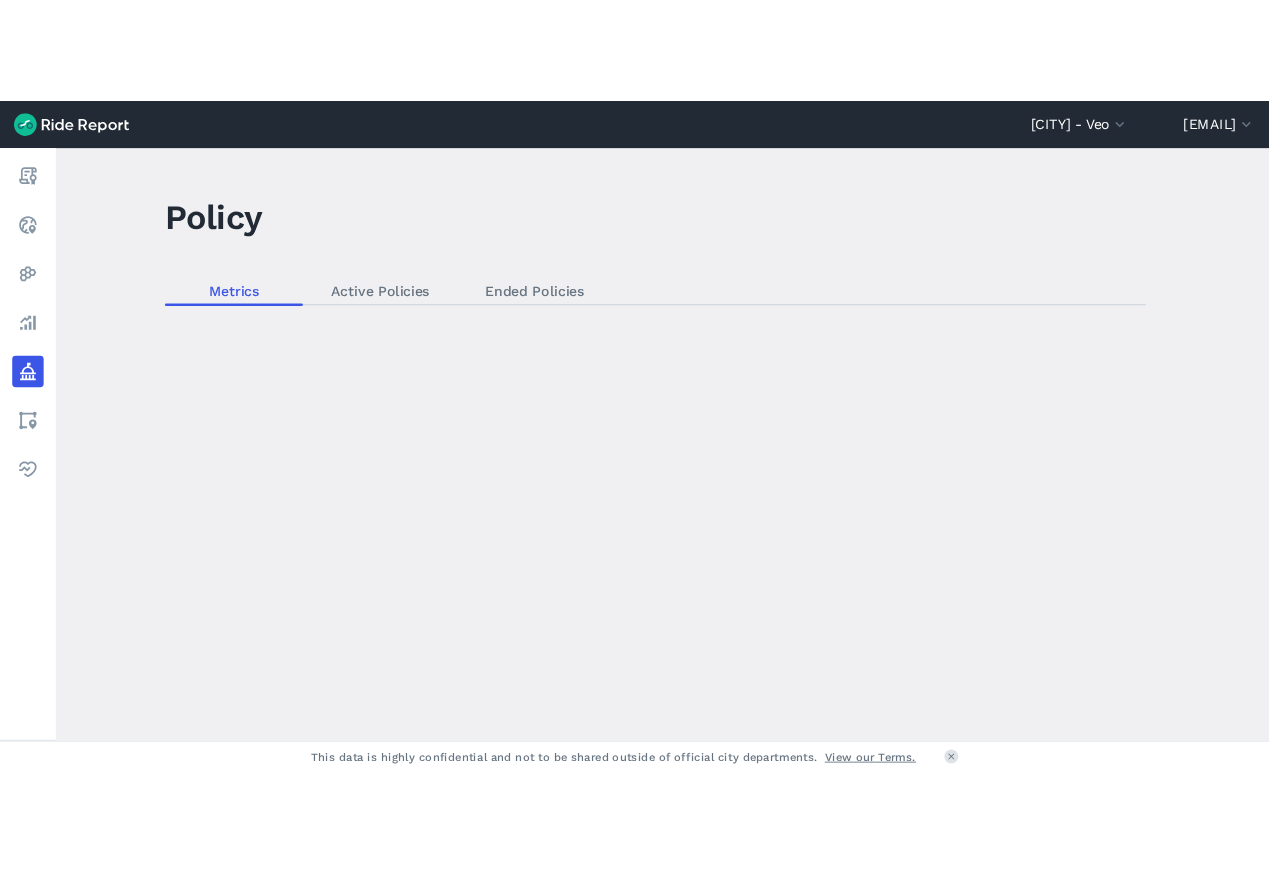 scroll, scrollTop: 0, scrollLeft: 0, axis: both 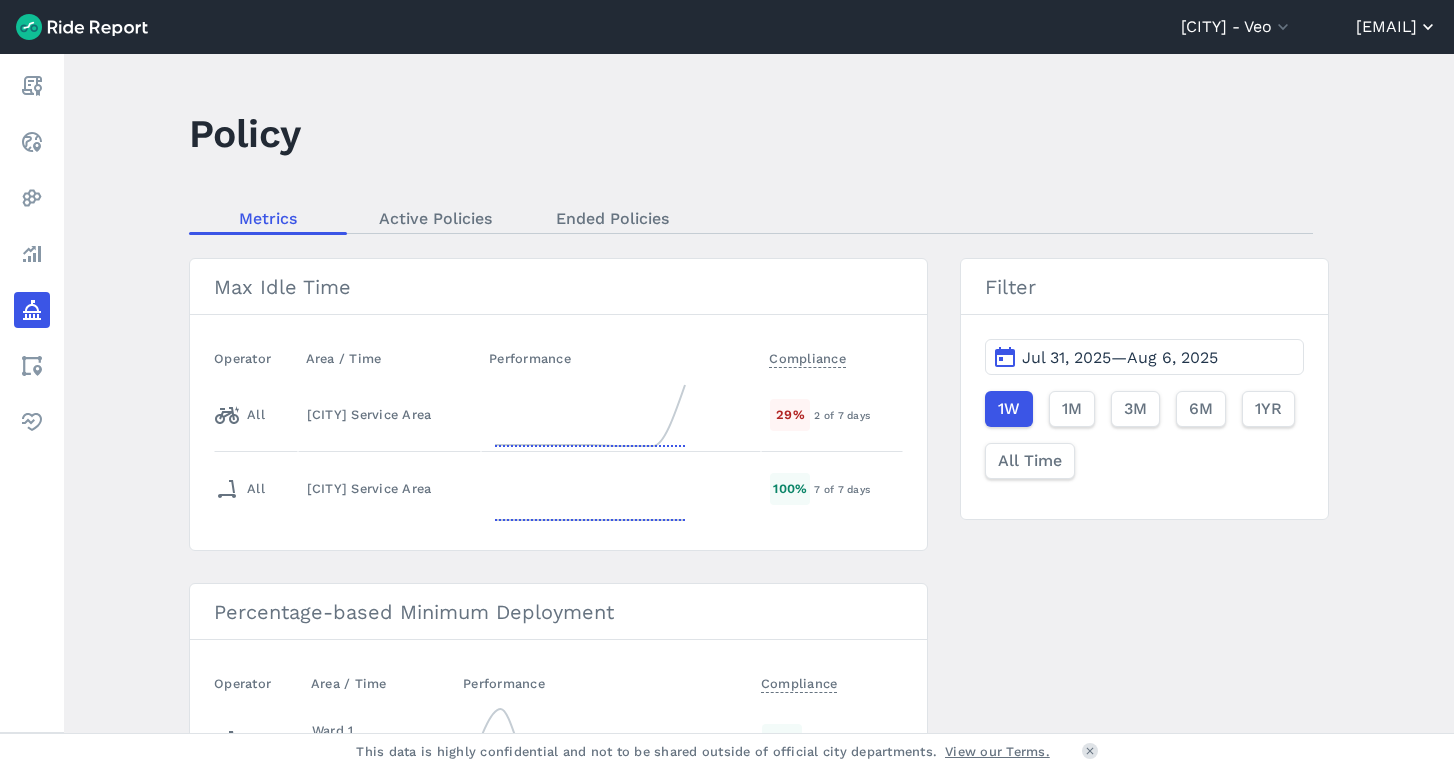 click on "[EMAIL]" at bounding box center [1397, 27] 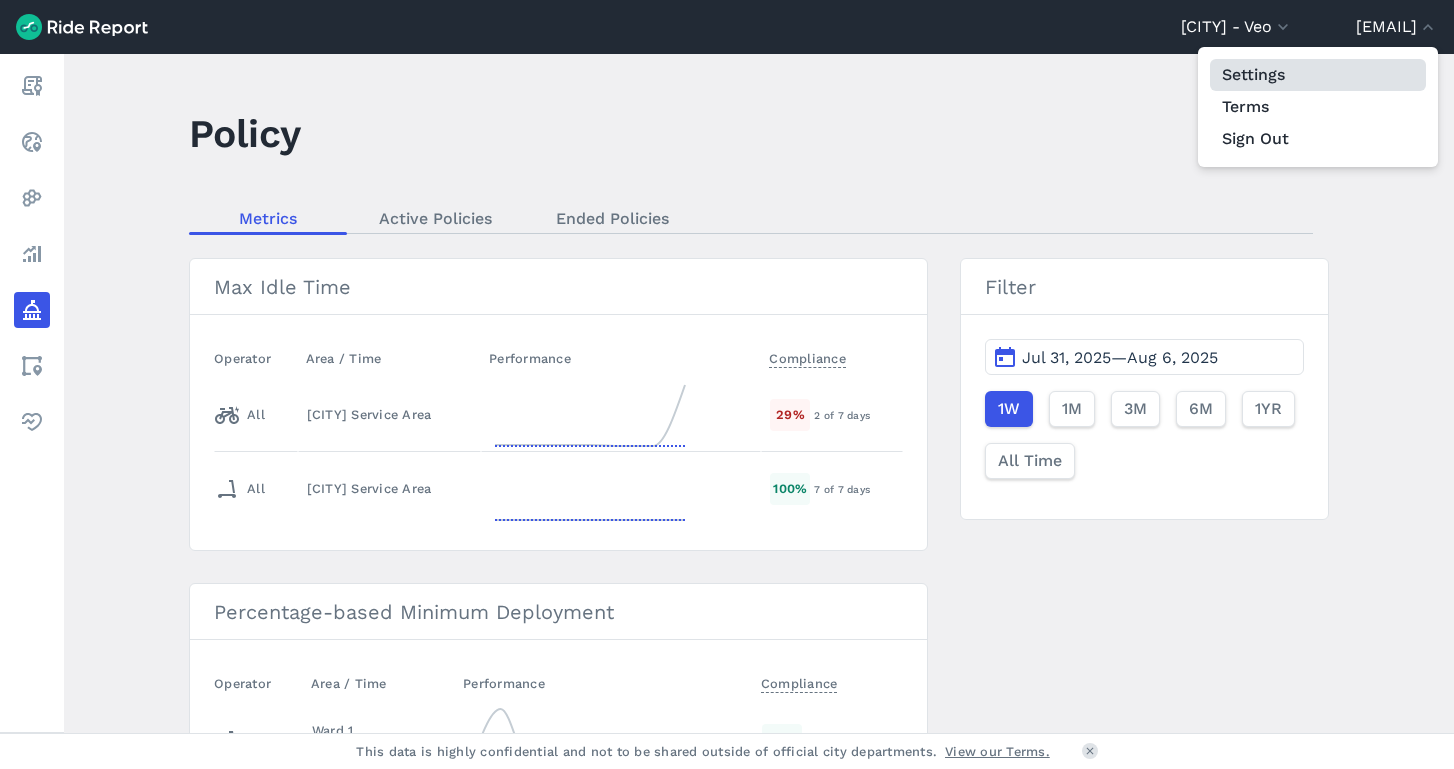 click on "Settings" at bounding box center (1318, 75) 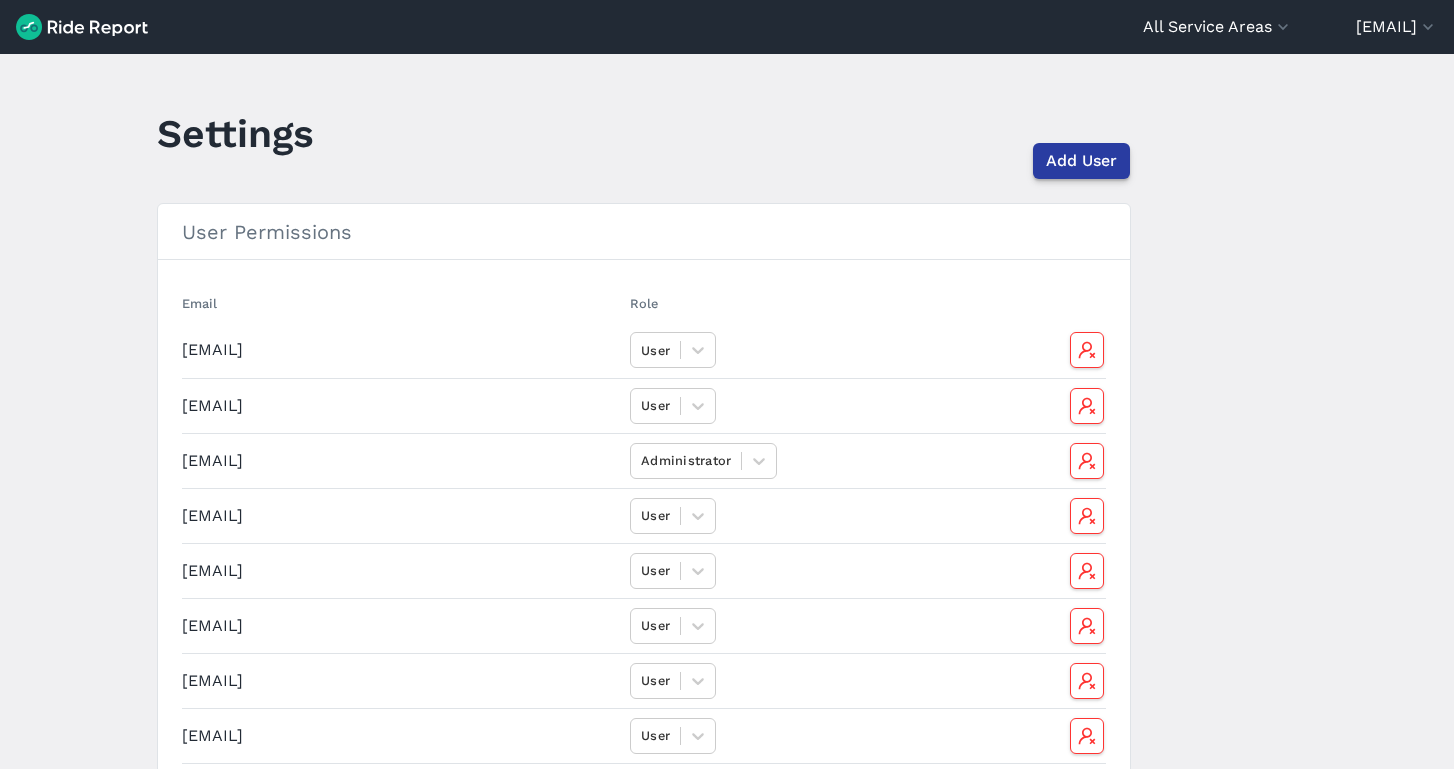 click on "Add User" at bounding box center [1081, 161] 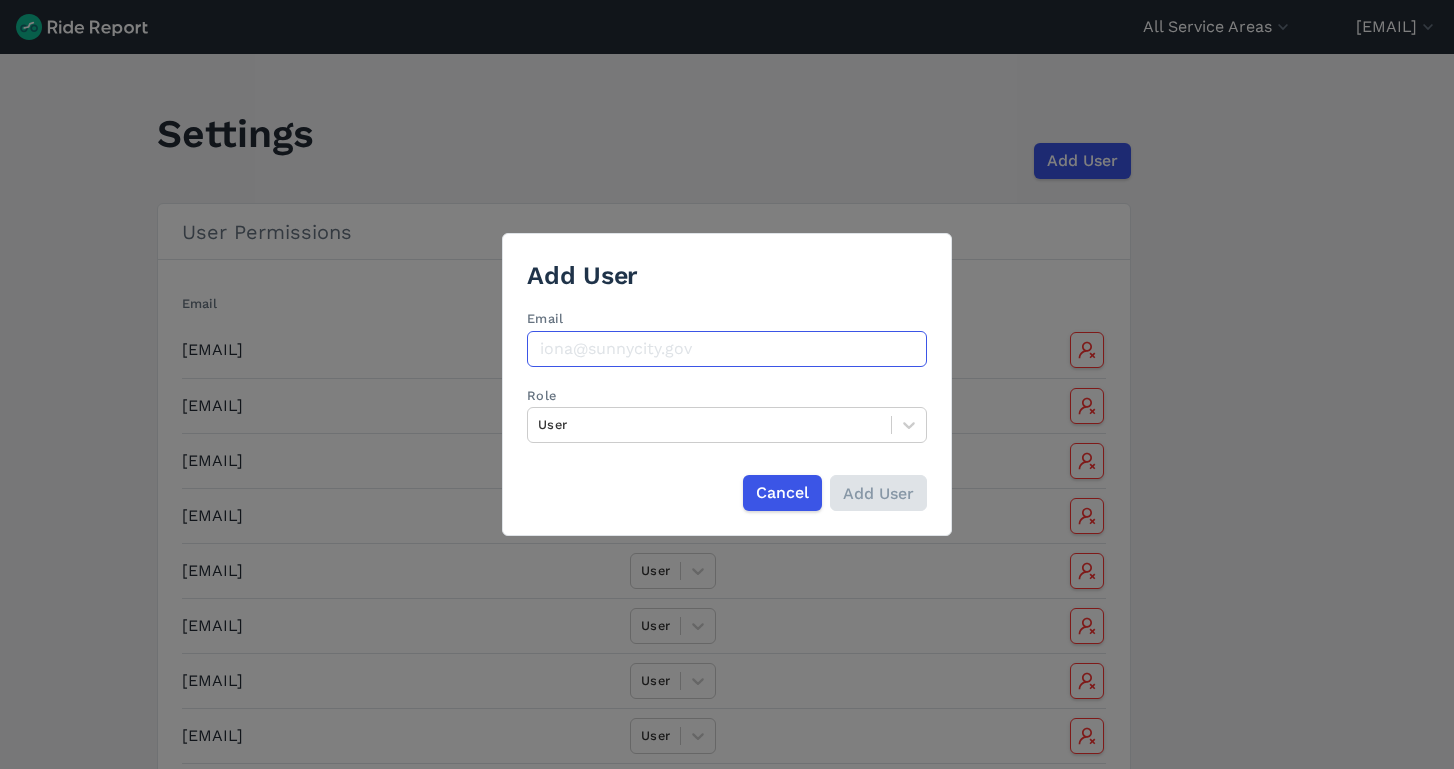 click on "Email" at bounding box center [727, 349] 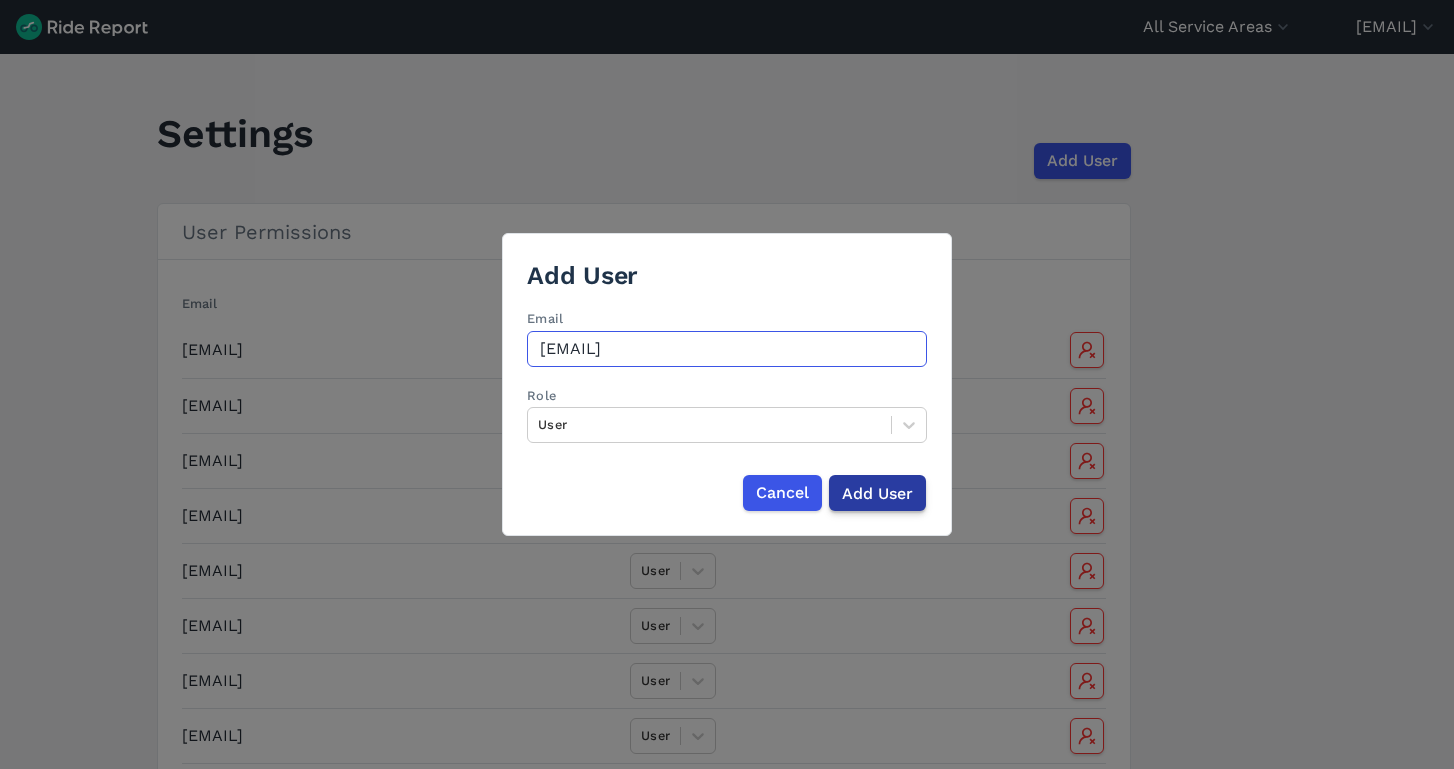 type on "[EMAIL]" 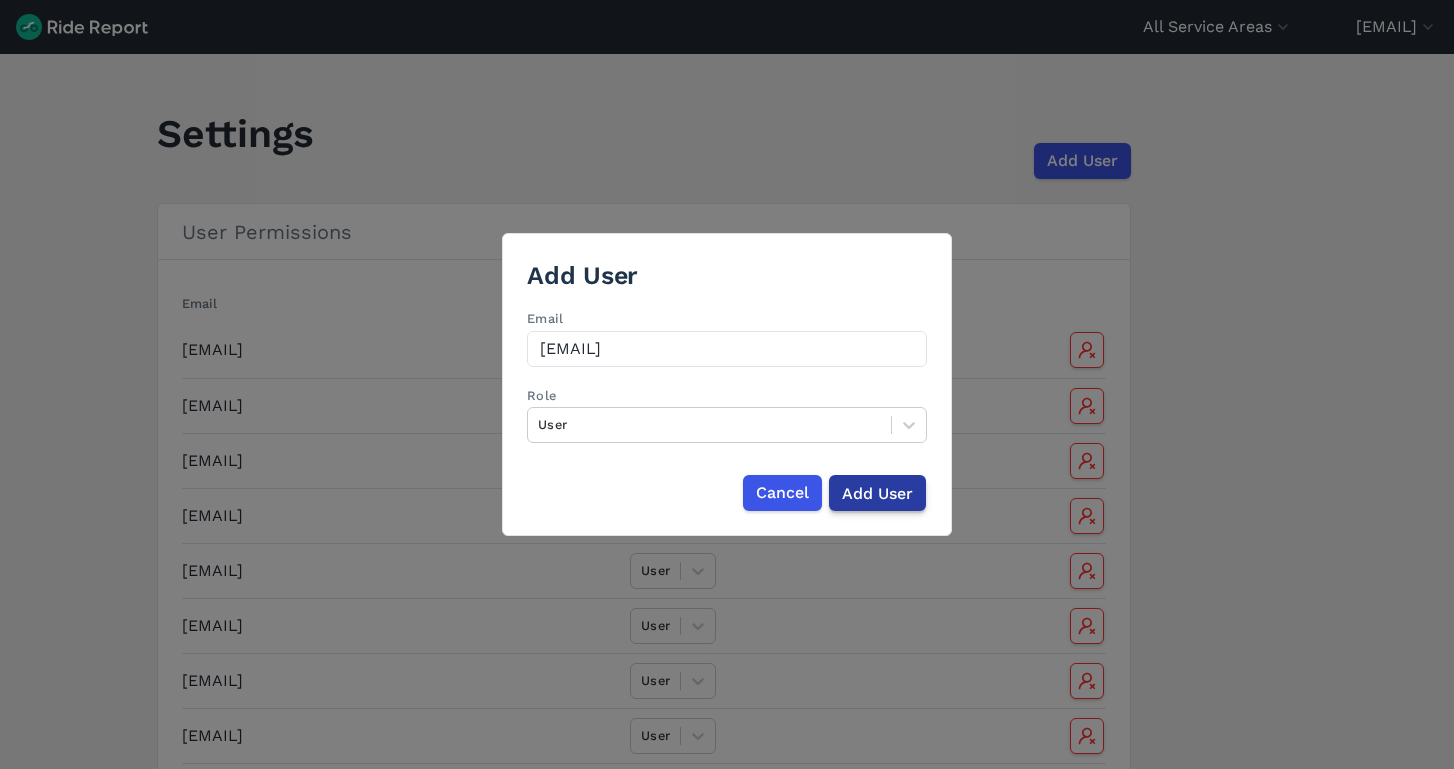 click on "Add User" at bounding box center (877, 493) 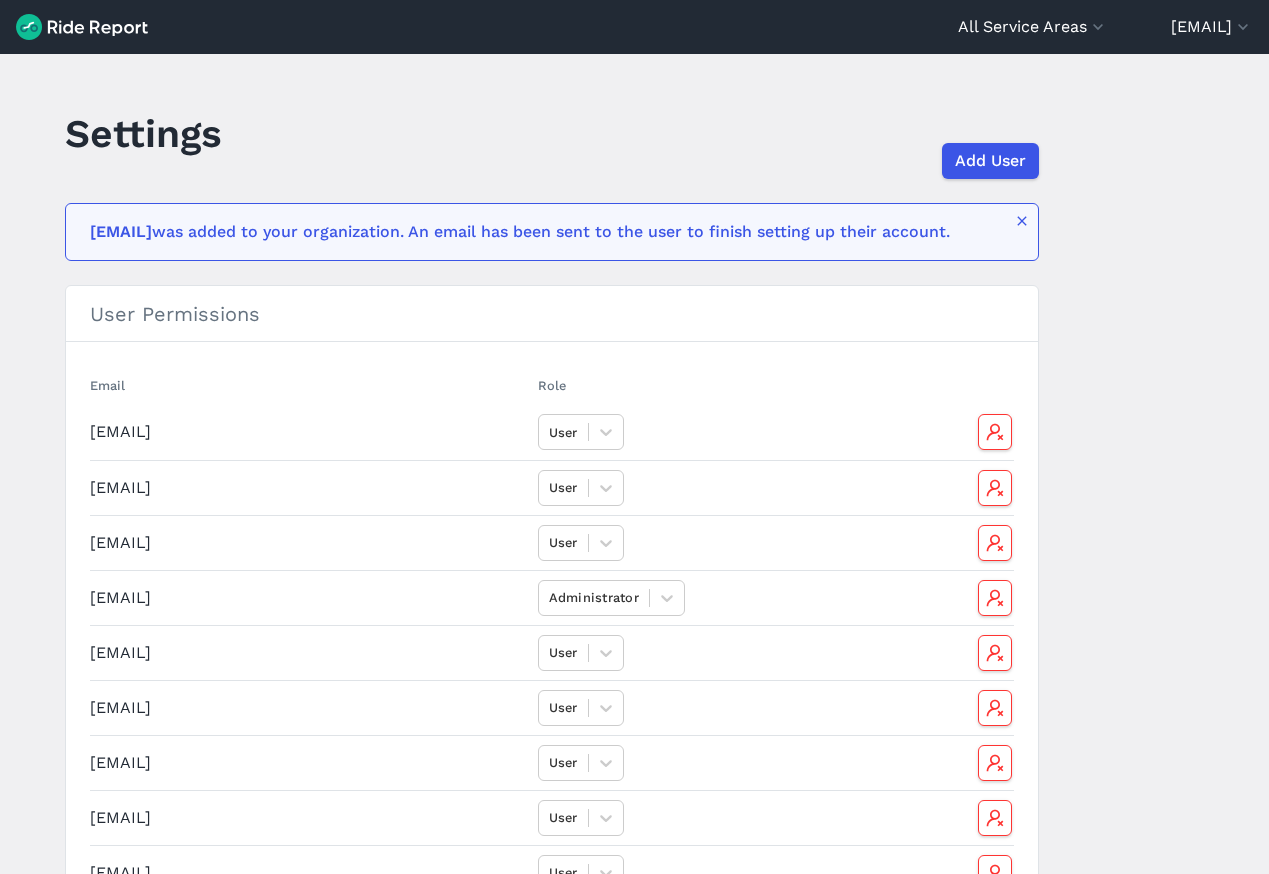 click at bounding box center (82, 27) 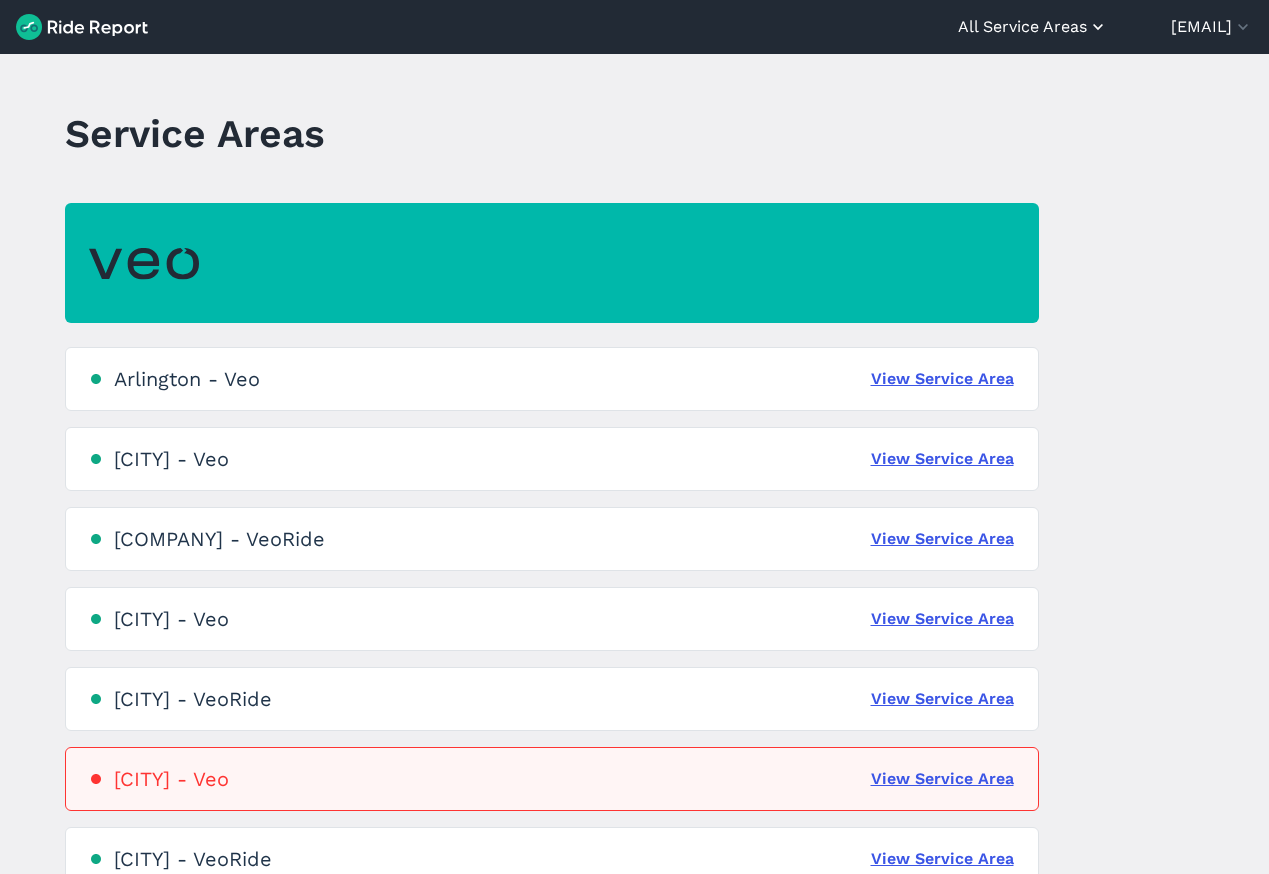 click on "All Service Areas" at bounding box center (1033, 27) 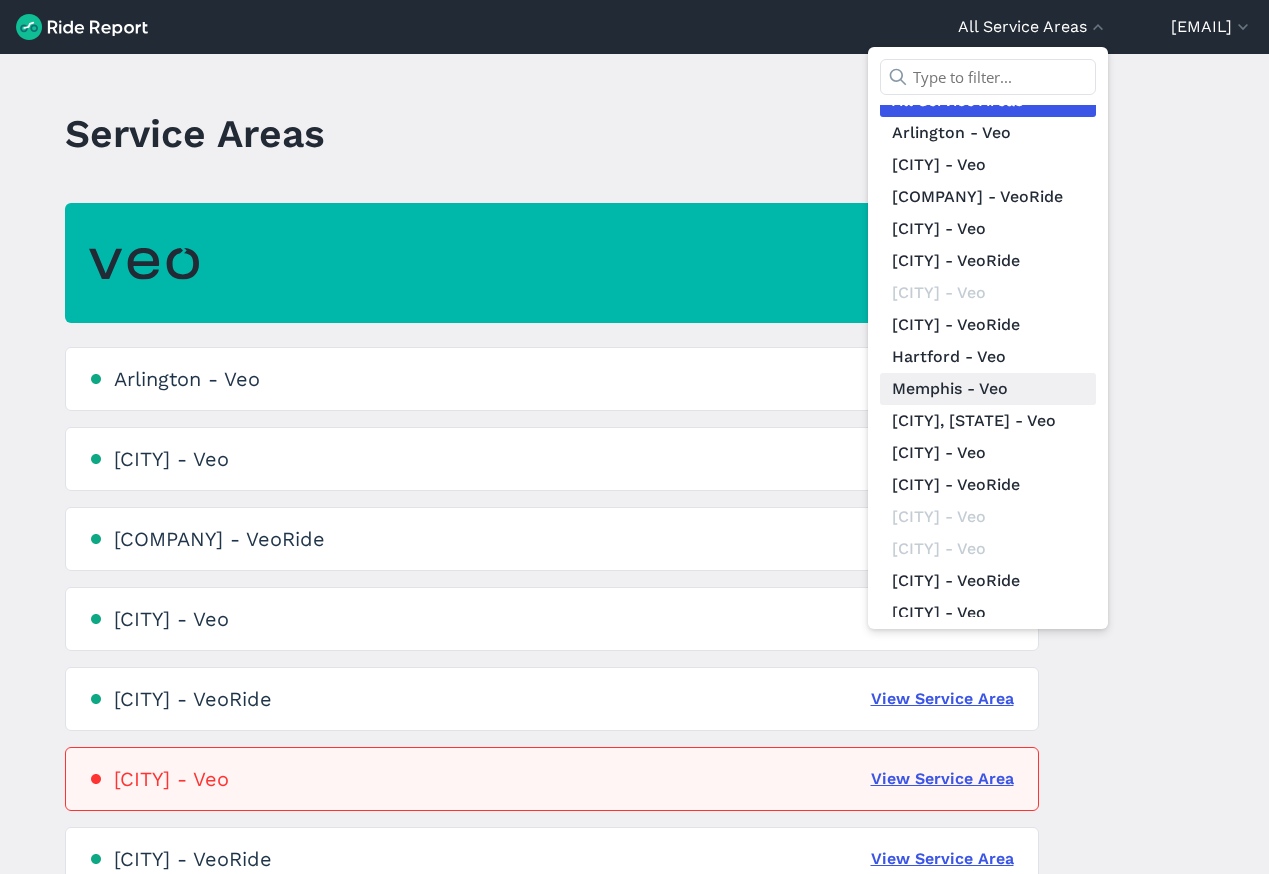 scroll, scrollTop: 256, scrollLeft: 0, axis: vertical 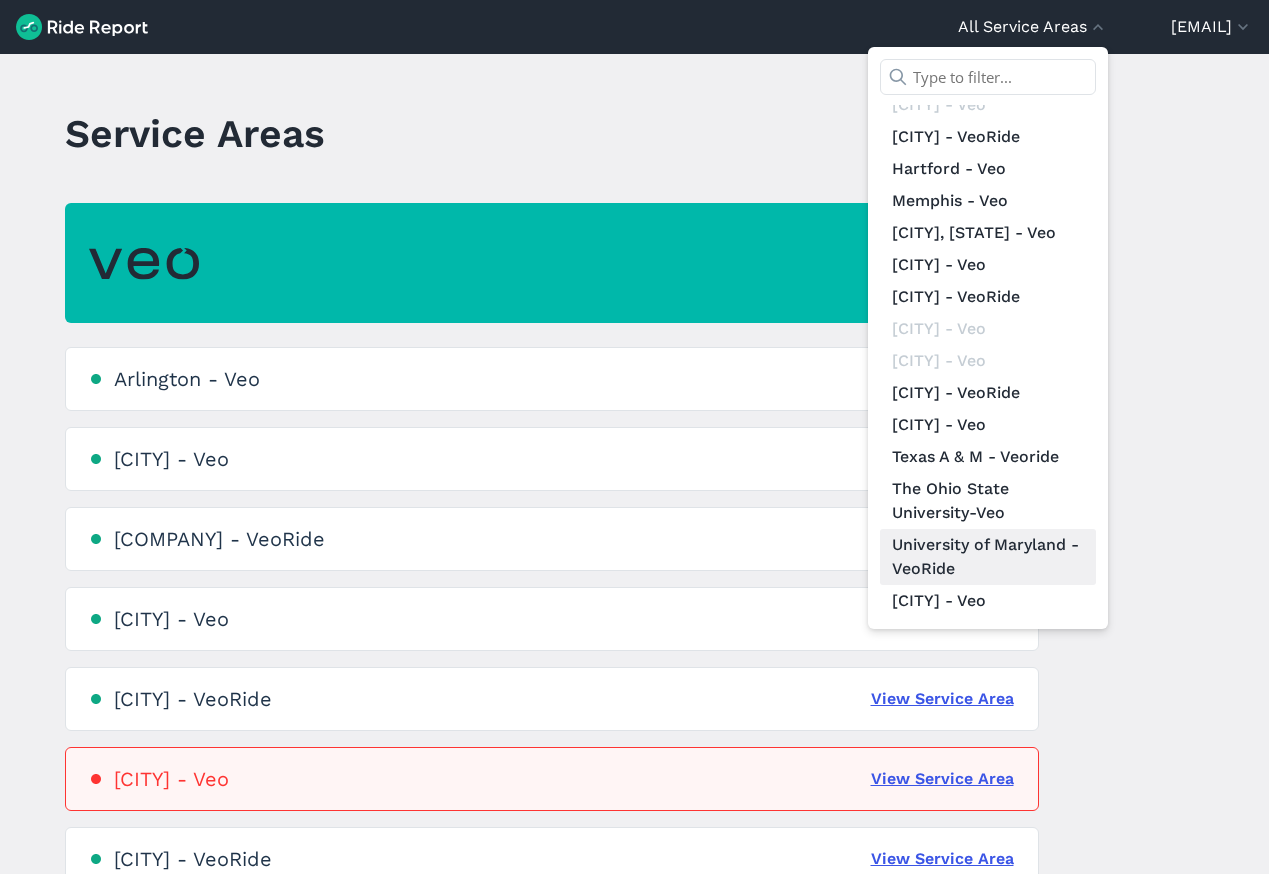 click on "University of Maryland - VeoRide" at bounding box center (988, 557) 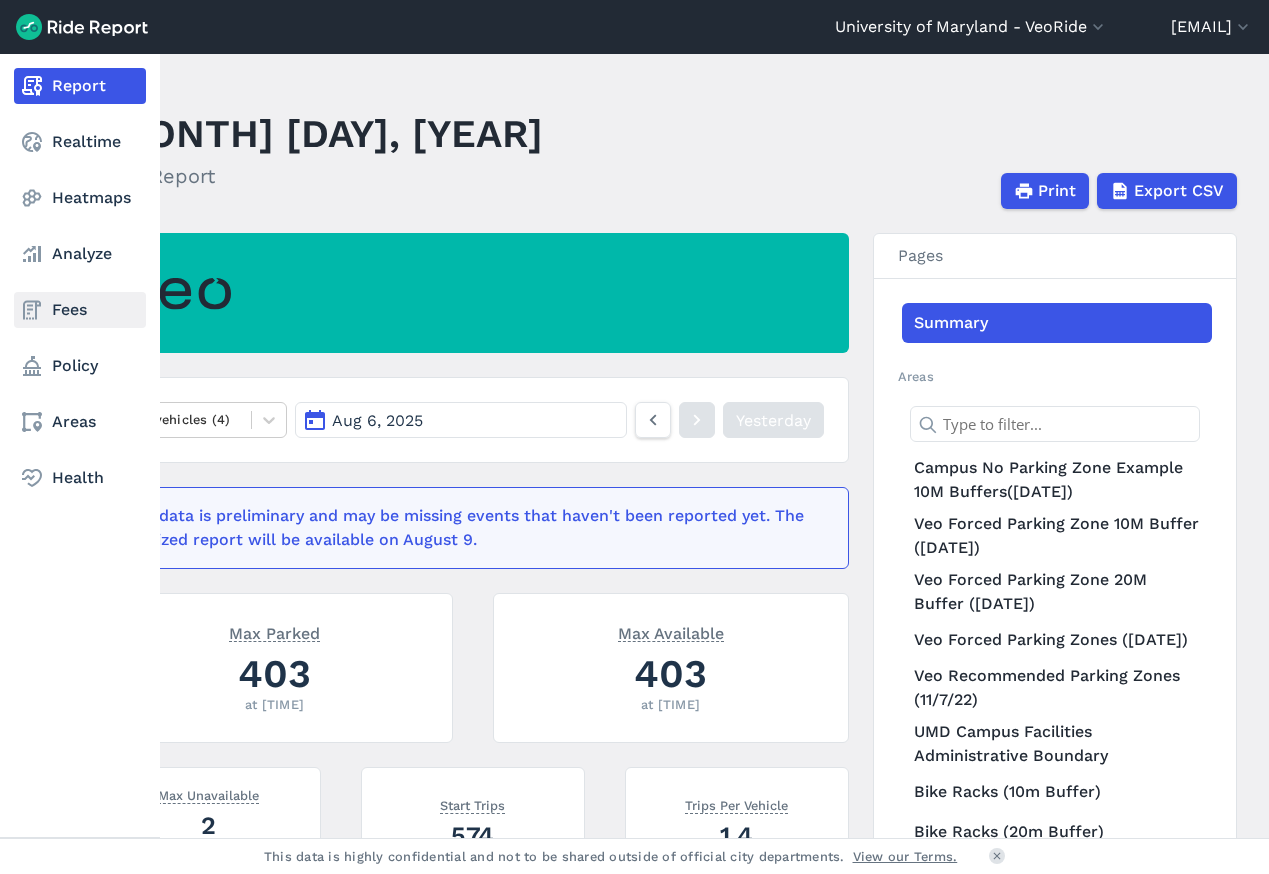 click on "Fees" at bounding box center [80, 310] 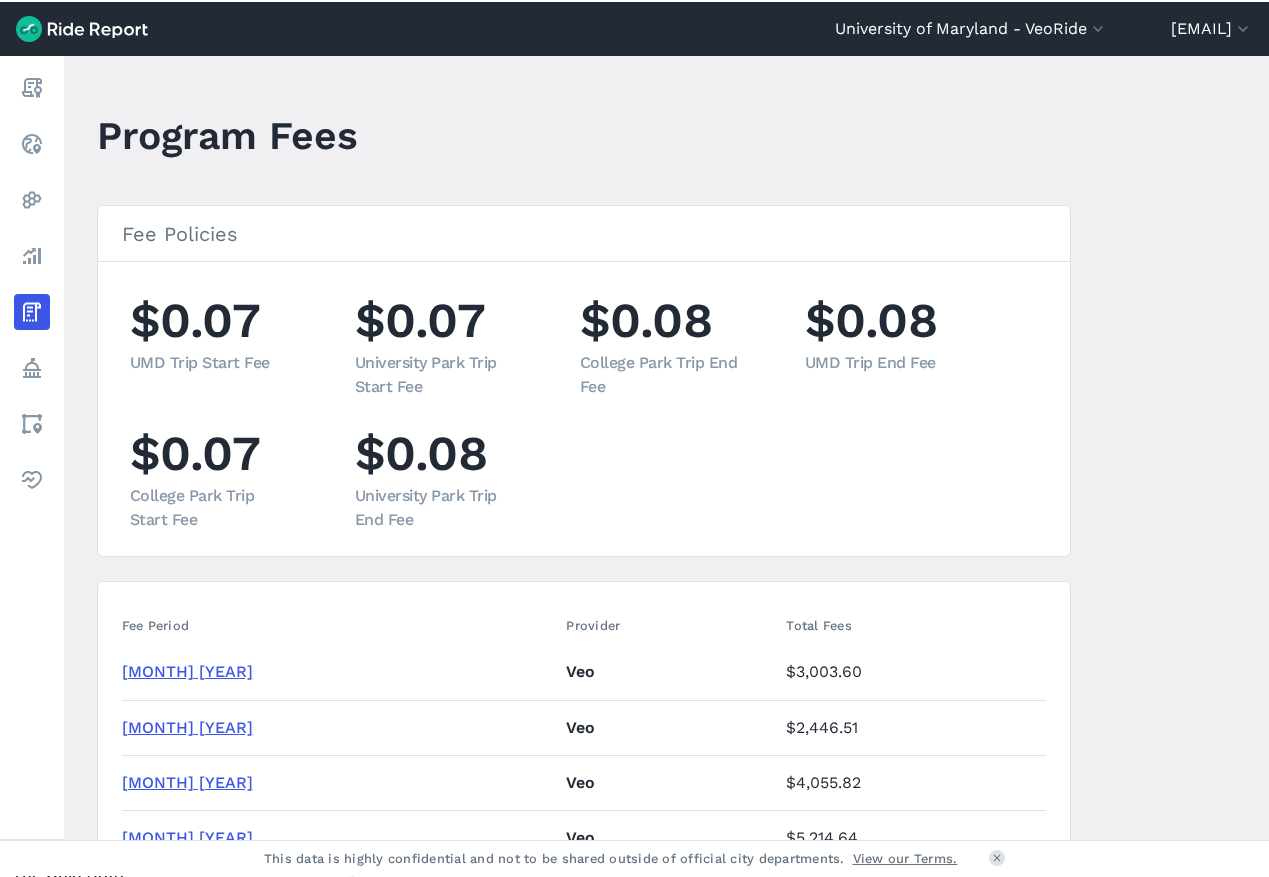 scroll, scrollTop: 26, scrollLeft: 0, axis: vertical 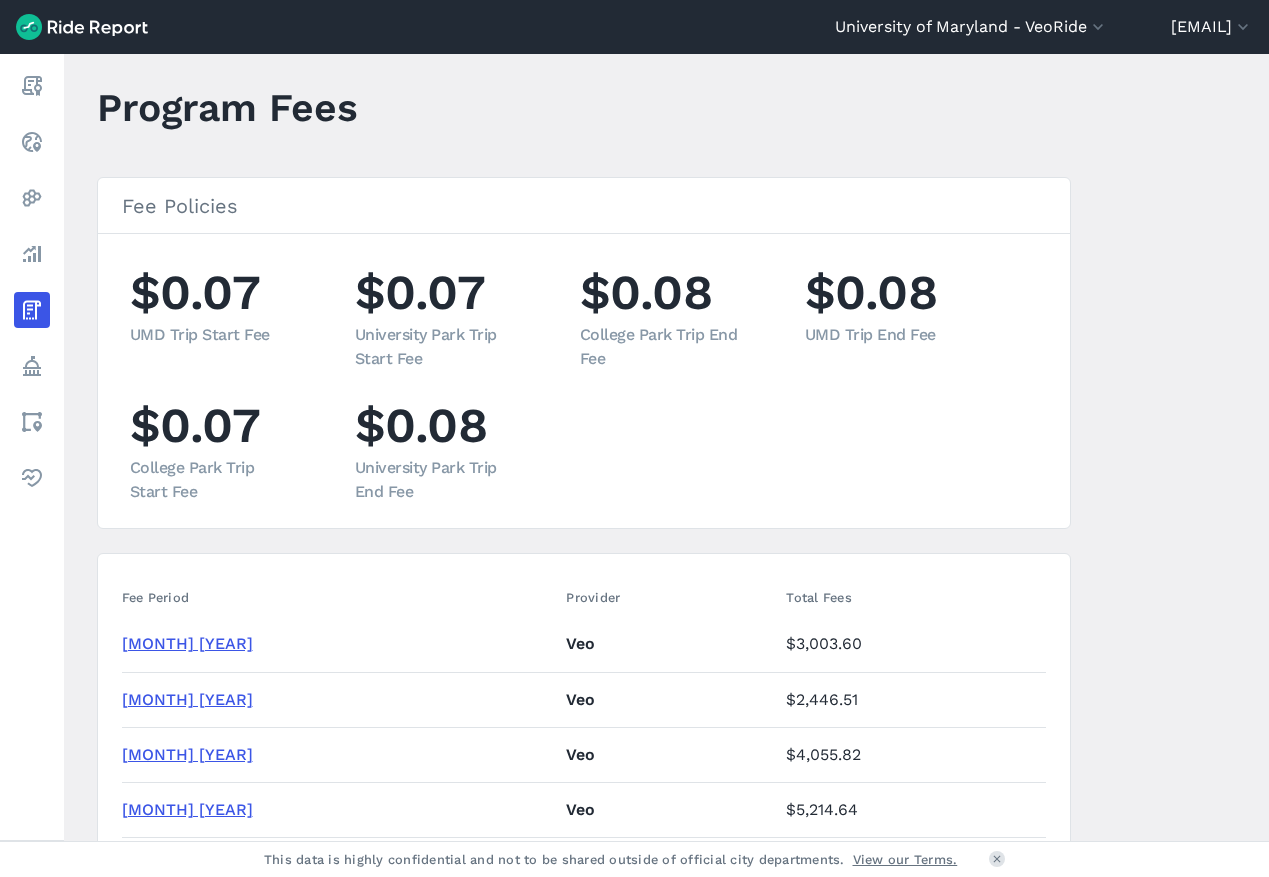 click on "[MONTH] [YEAR]" at bounding box center (187, 699) 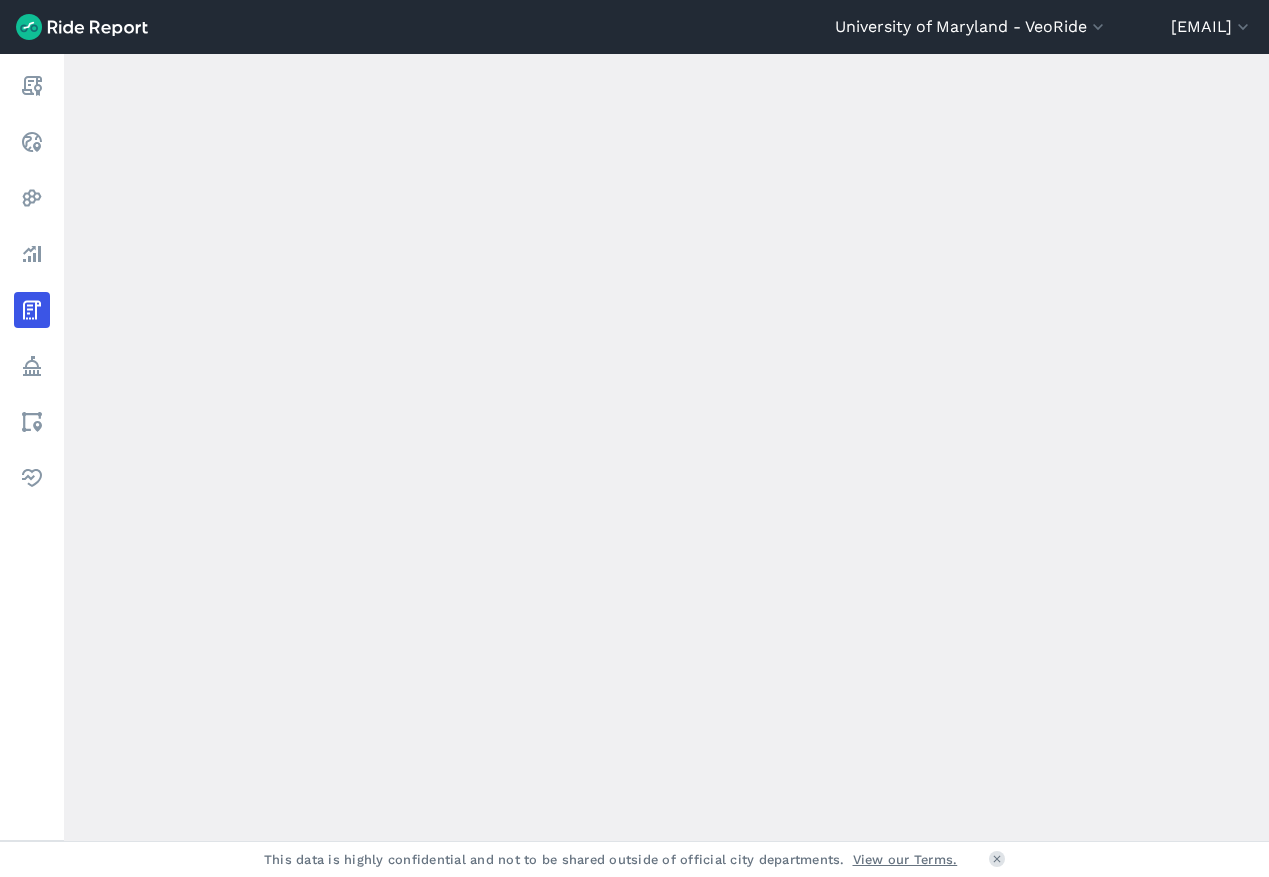 scroll, scrollTop: 0, scrollLeft: 0, axis: both 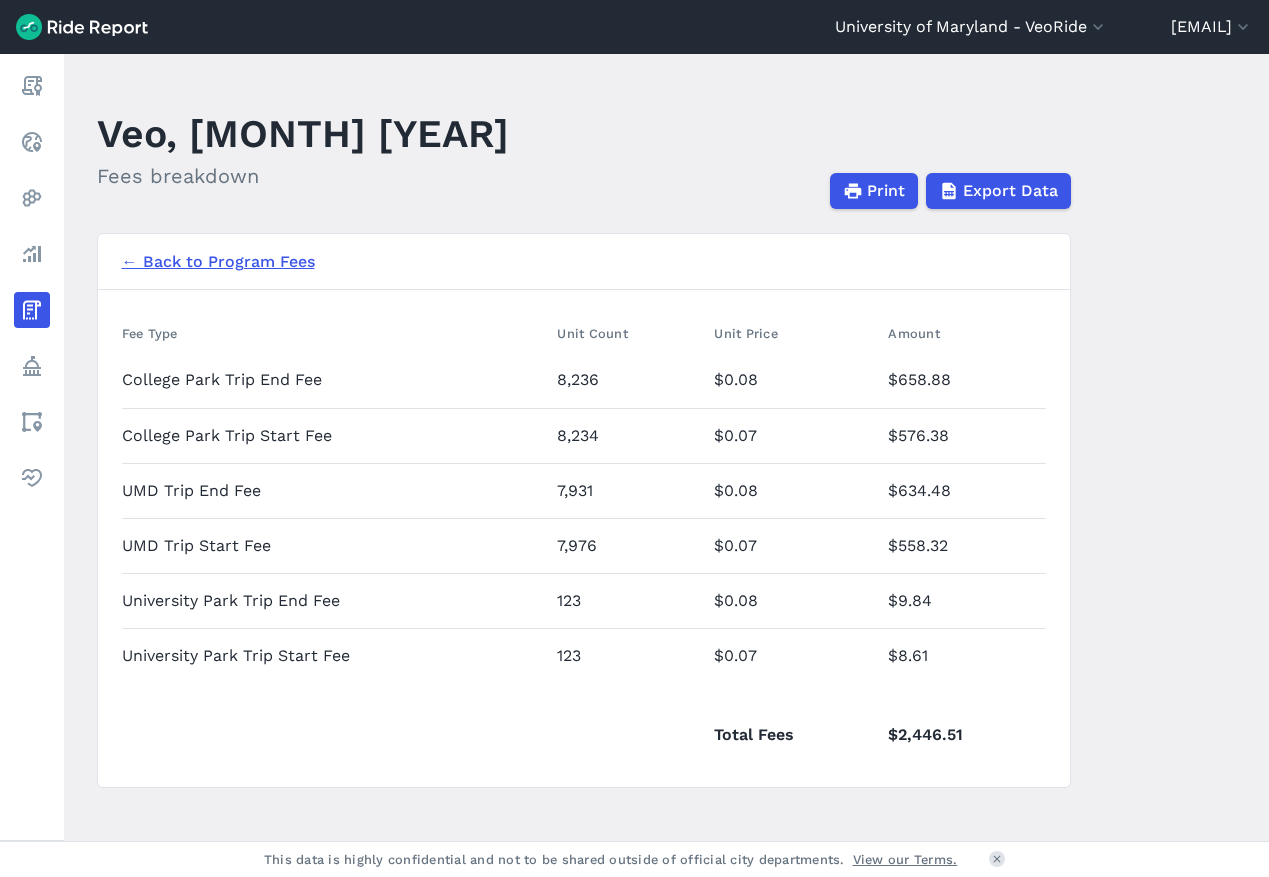 click on "← Back to Program Fees" at bounding box center [218, 262] 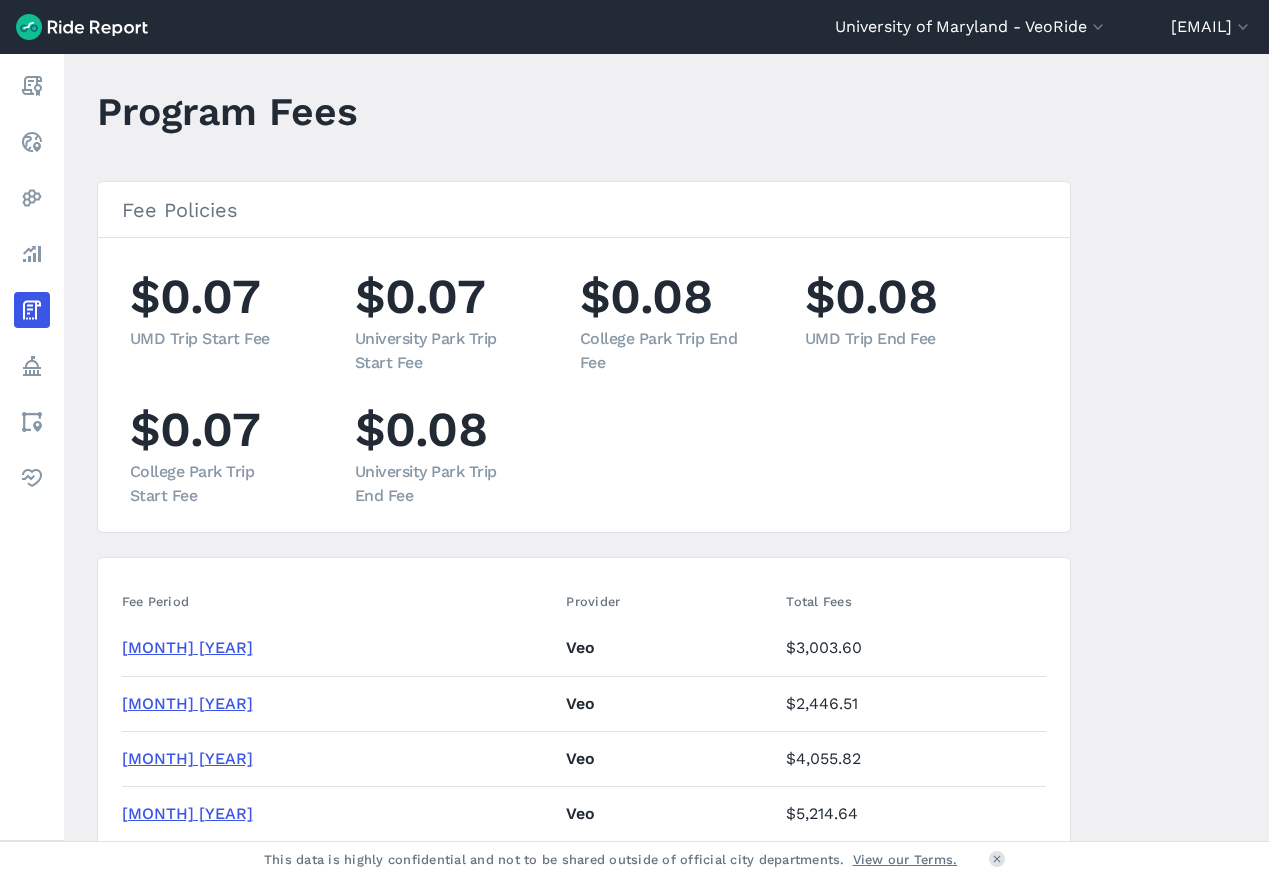scroll, scrollTop: 63, scrollLeft: 0, axis: vertical 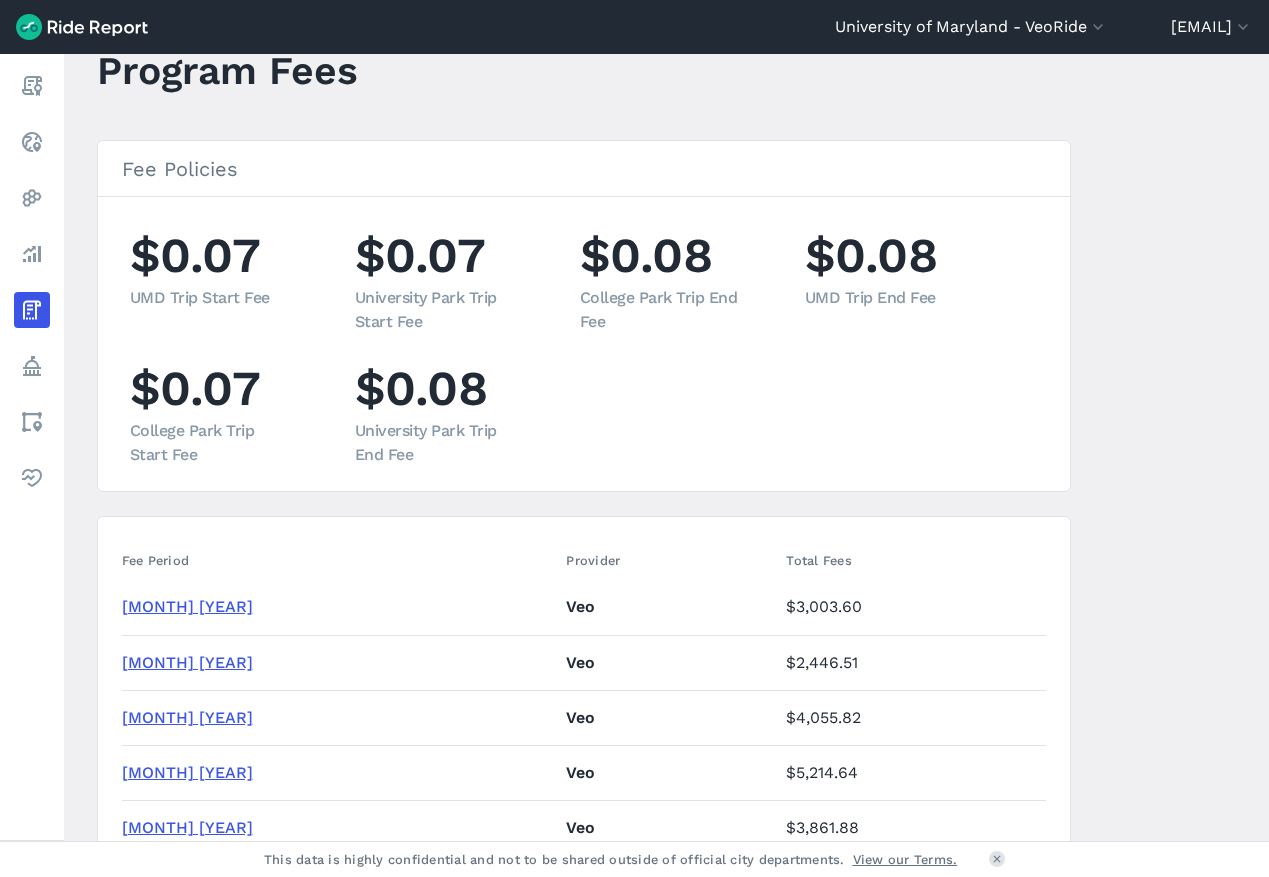 click on "[MONTH] [YEAR]" at bounding box center (187, 717) 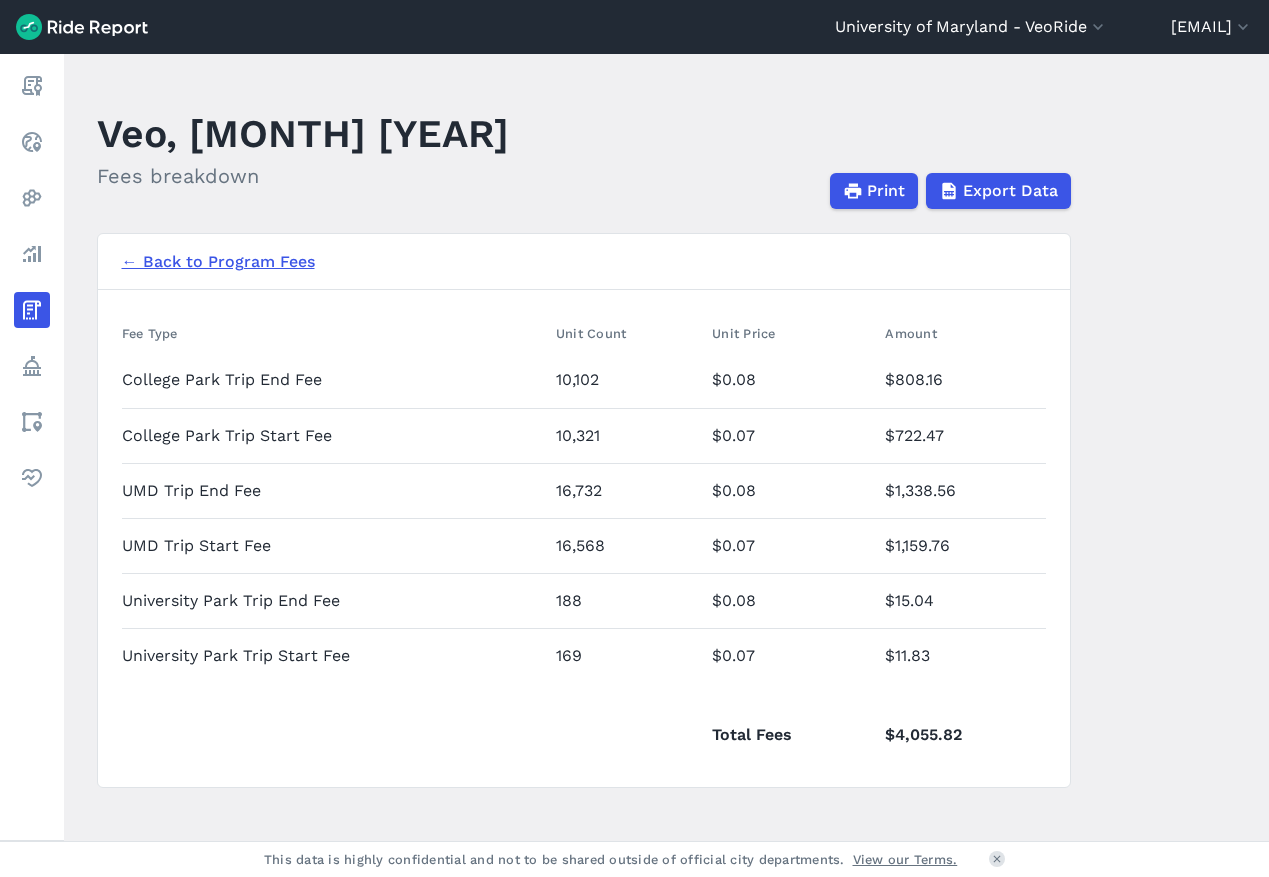 click on "← Back to Program Fees" at bounding box center (218, 262) 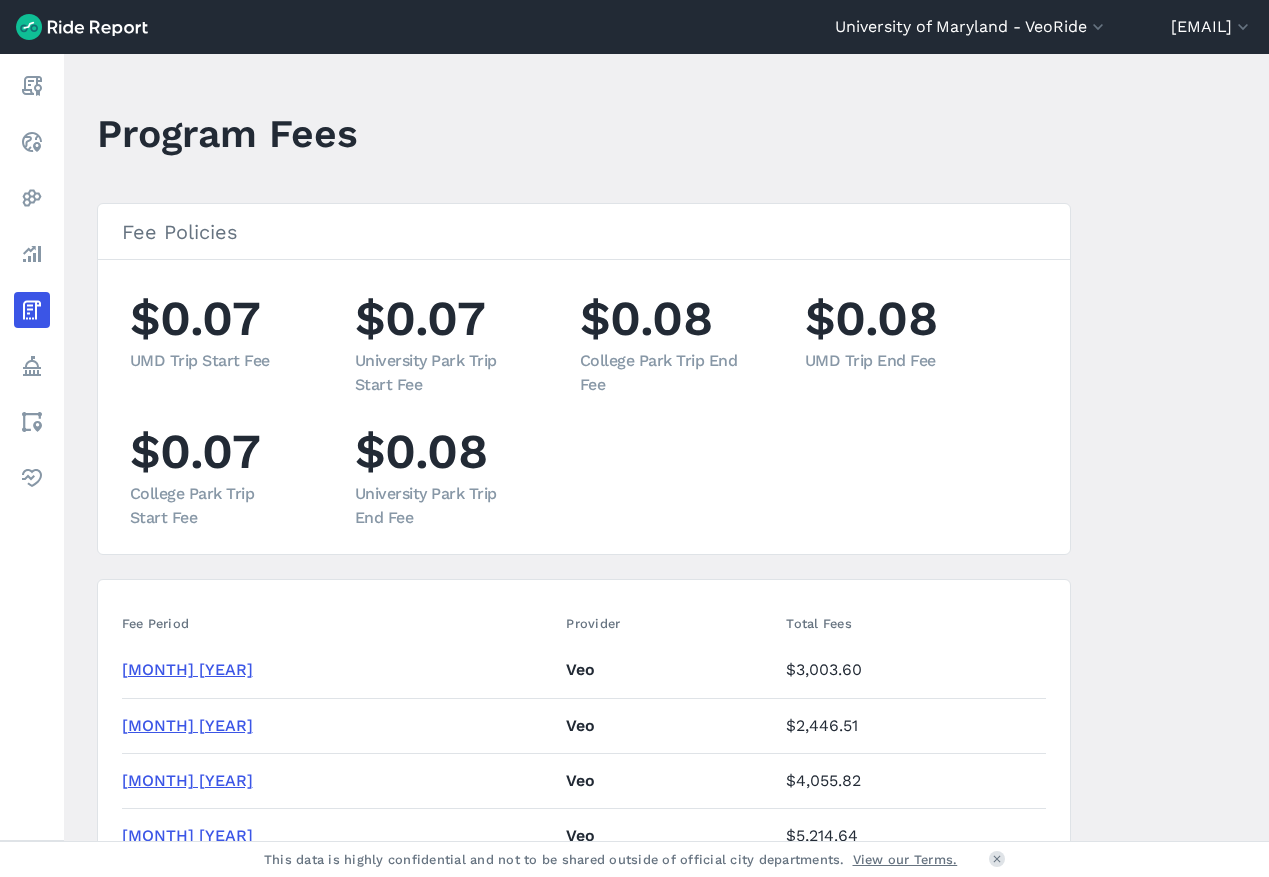 click on "[MONTH] [YEAR]" at bounding box center [187, 669] 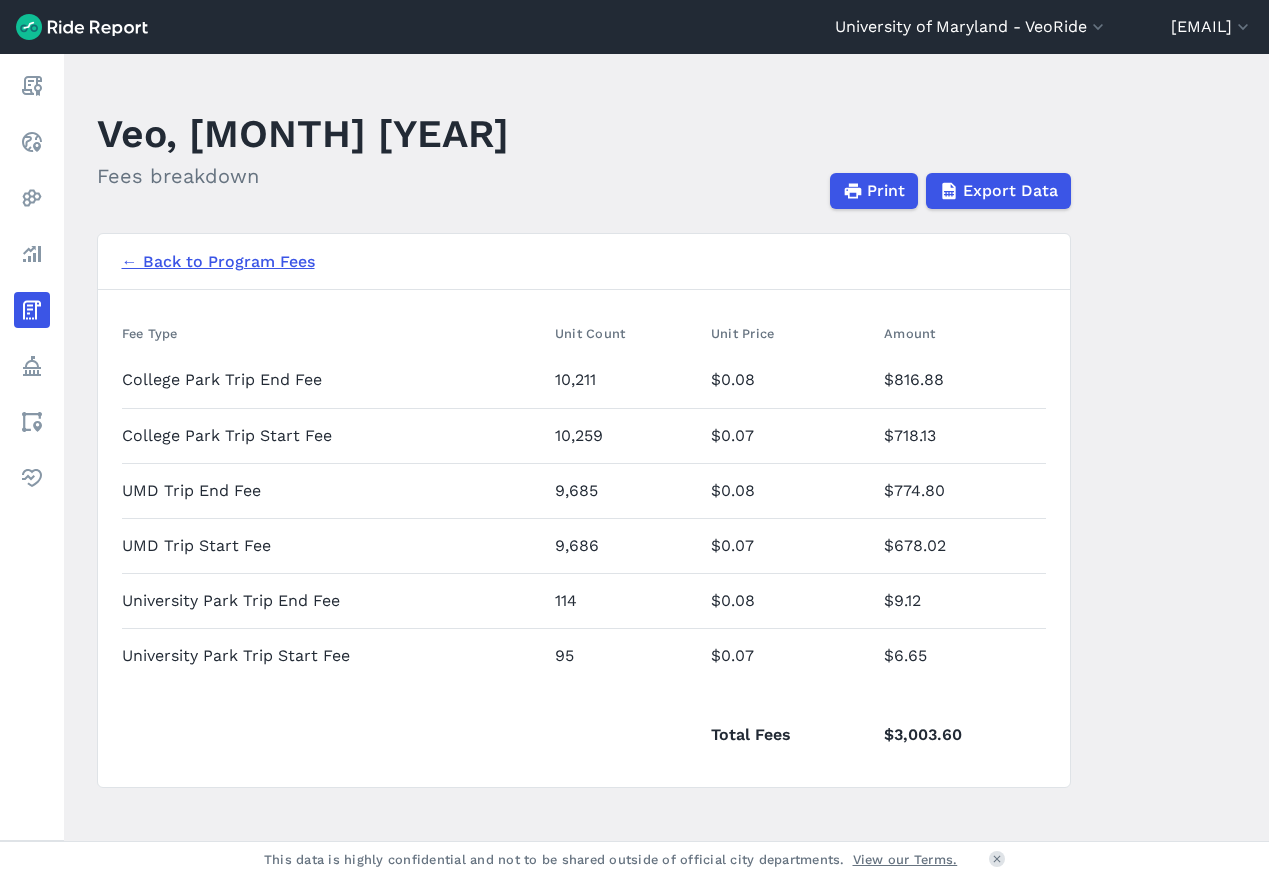 click on "← Back to Program Fees" at bounding box center (218, 262) 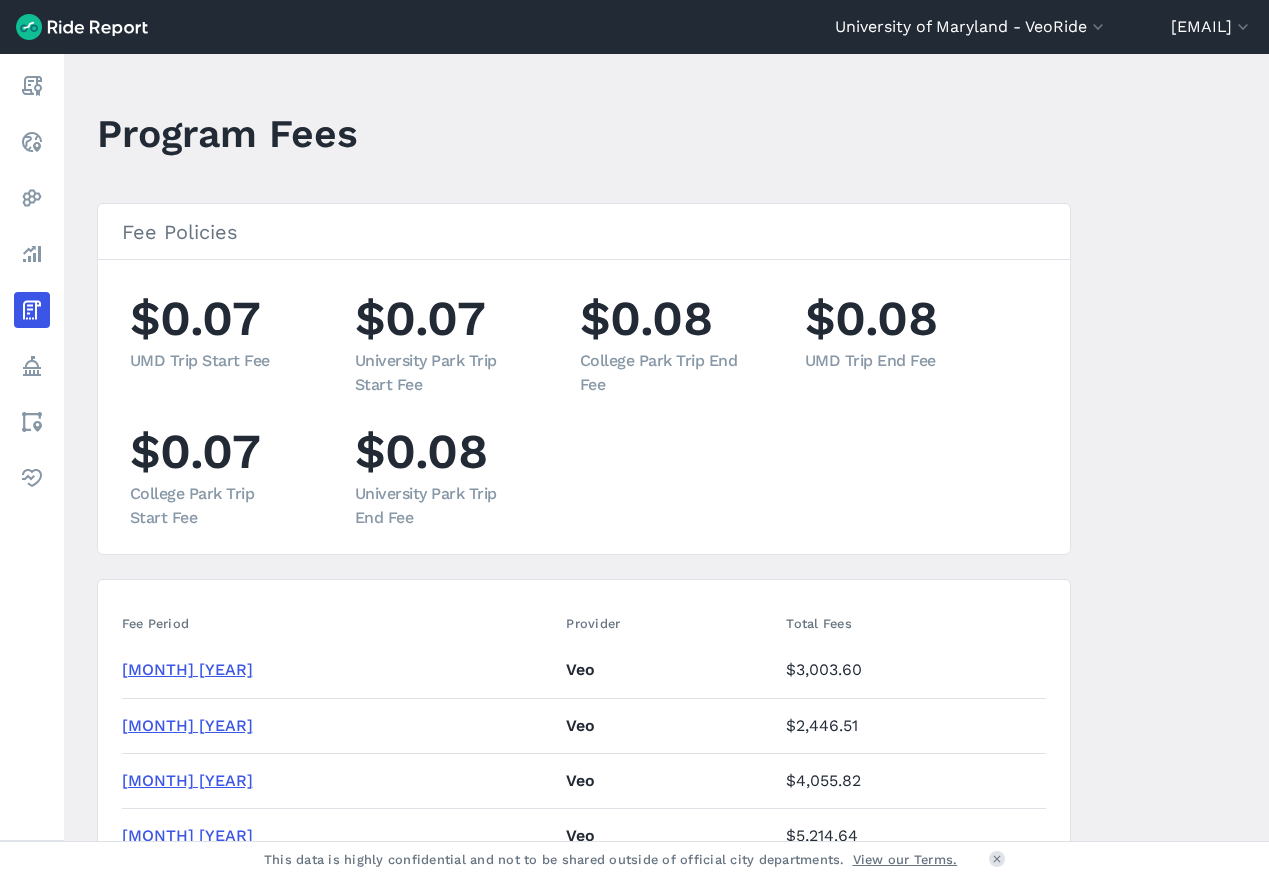 scroll, scrollTop: 168, scrollLeft: 0, axis: vertical 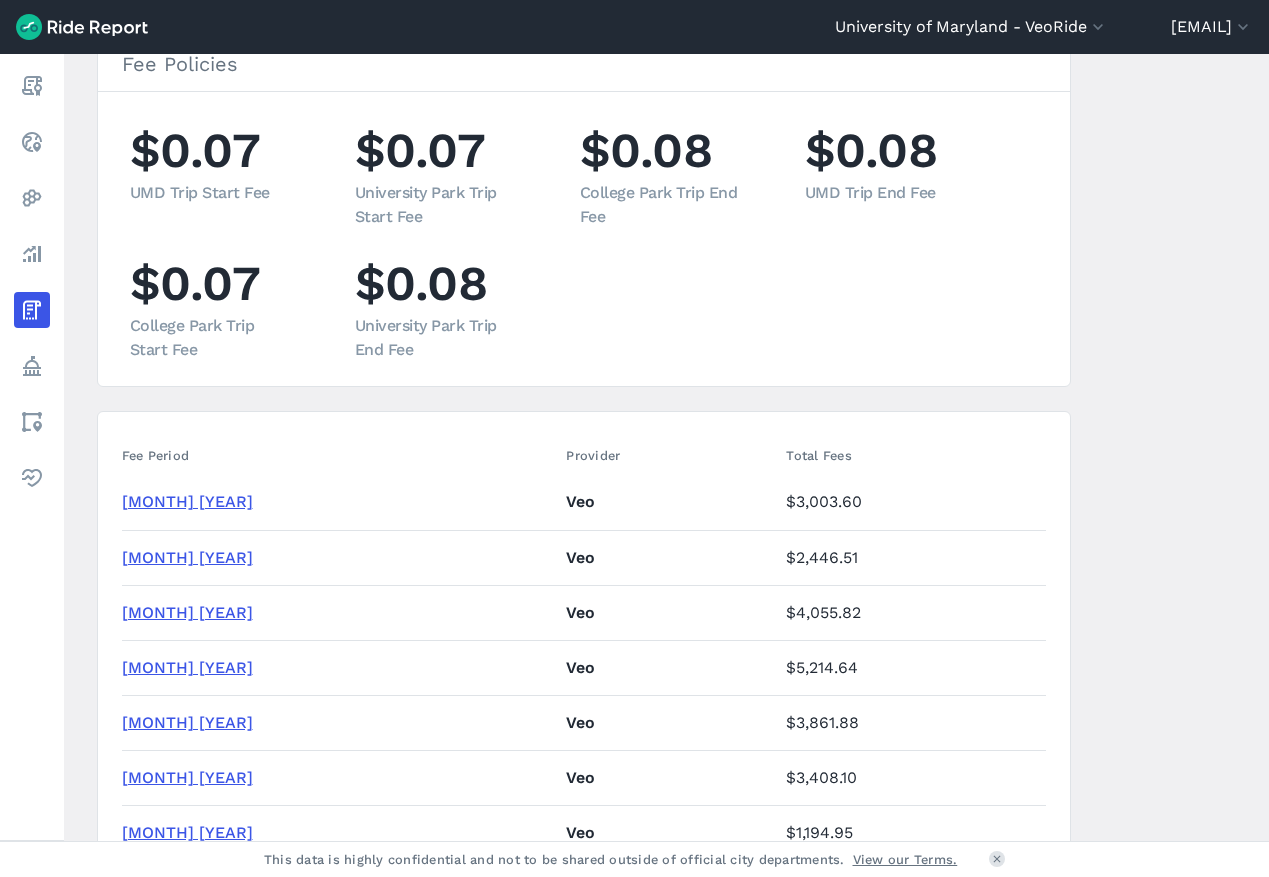 click on "[MONTH] [YEAR]" at bounding box center [187, 667] 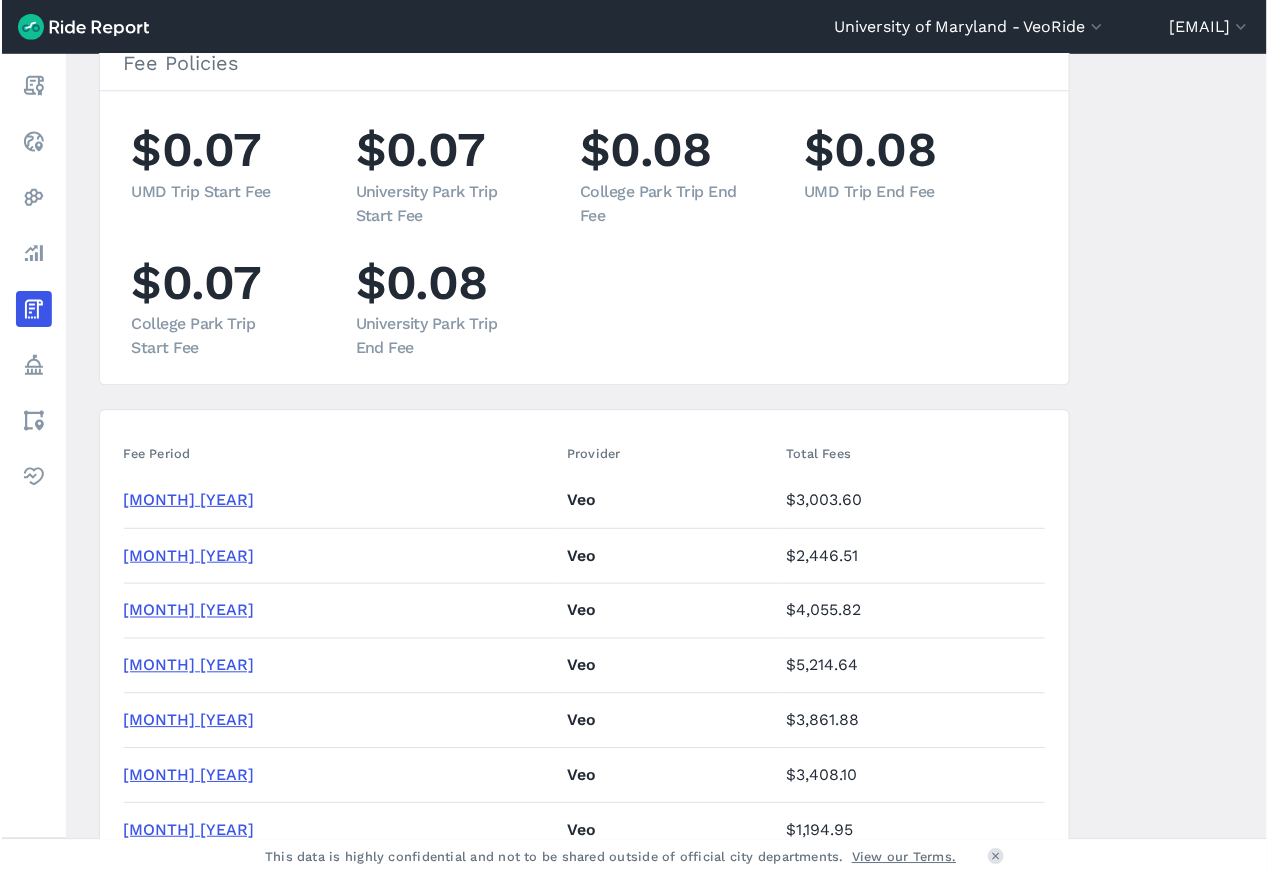 scroll, scrollTop: 0, scrollLeft: 0, axis: both 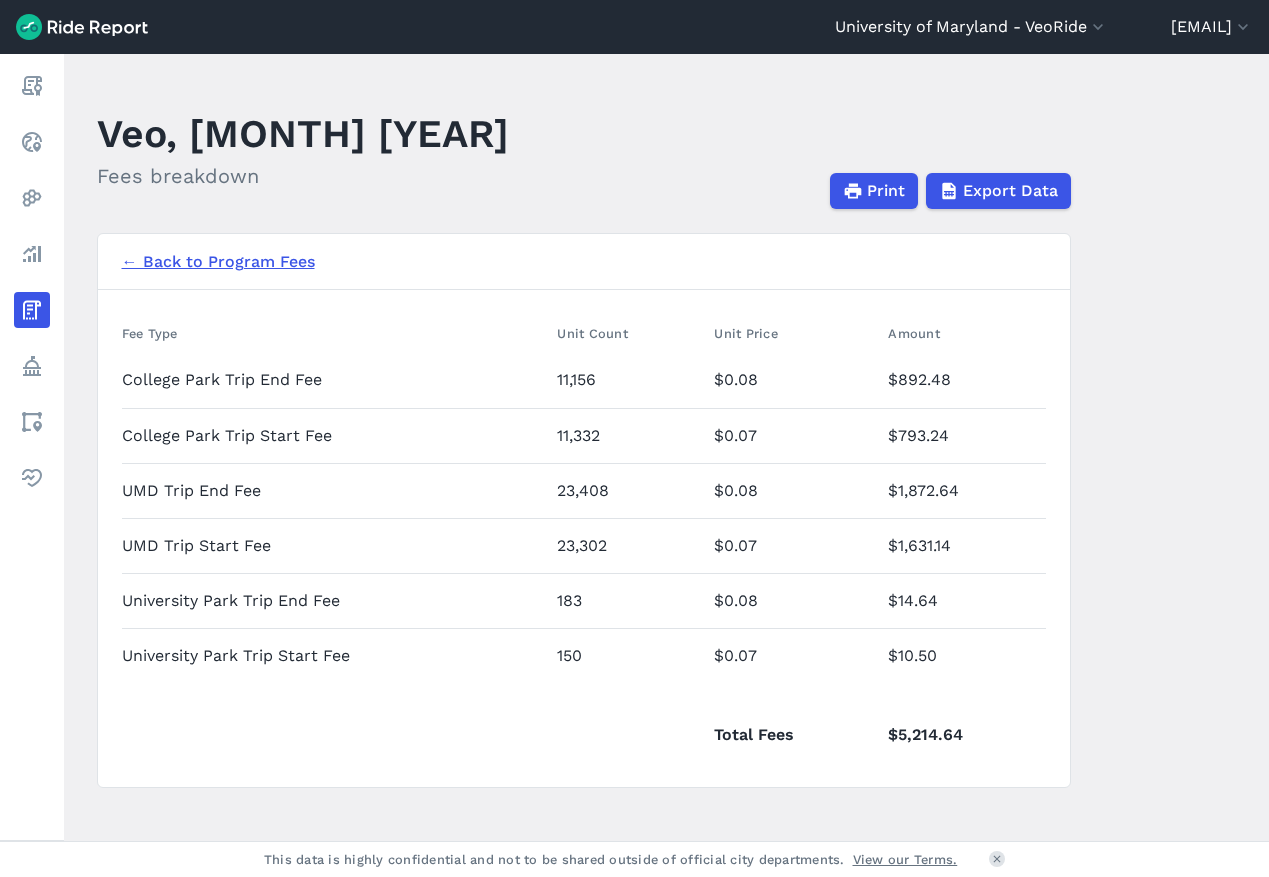 click on "← Back to Program Fees" at bounding box center (218, 262) 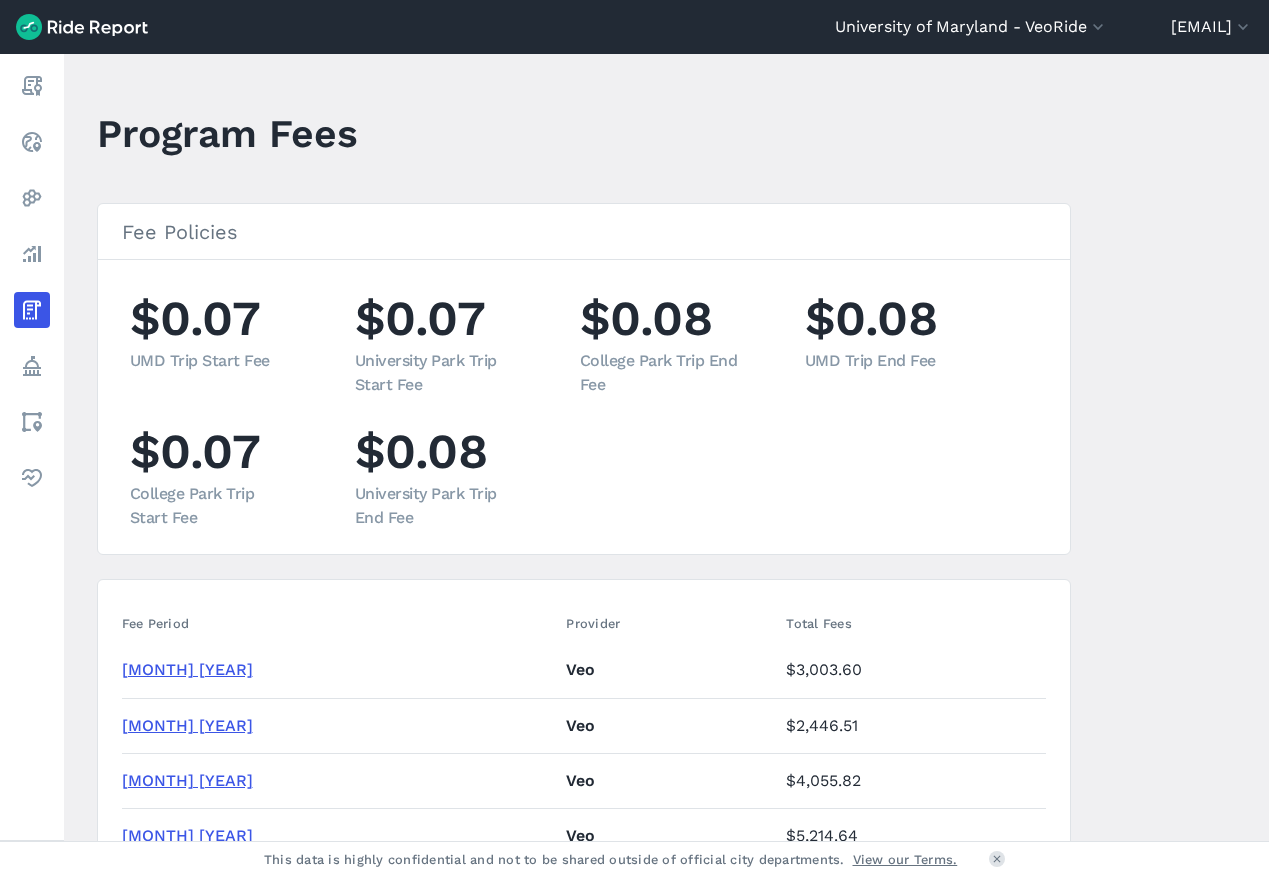 click on "[MONTH] [YEAR]" at bounding box center [187, 780] 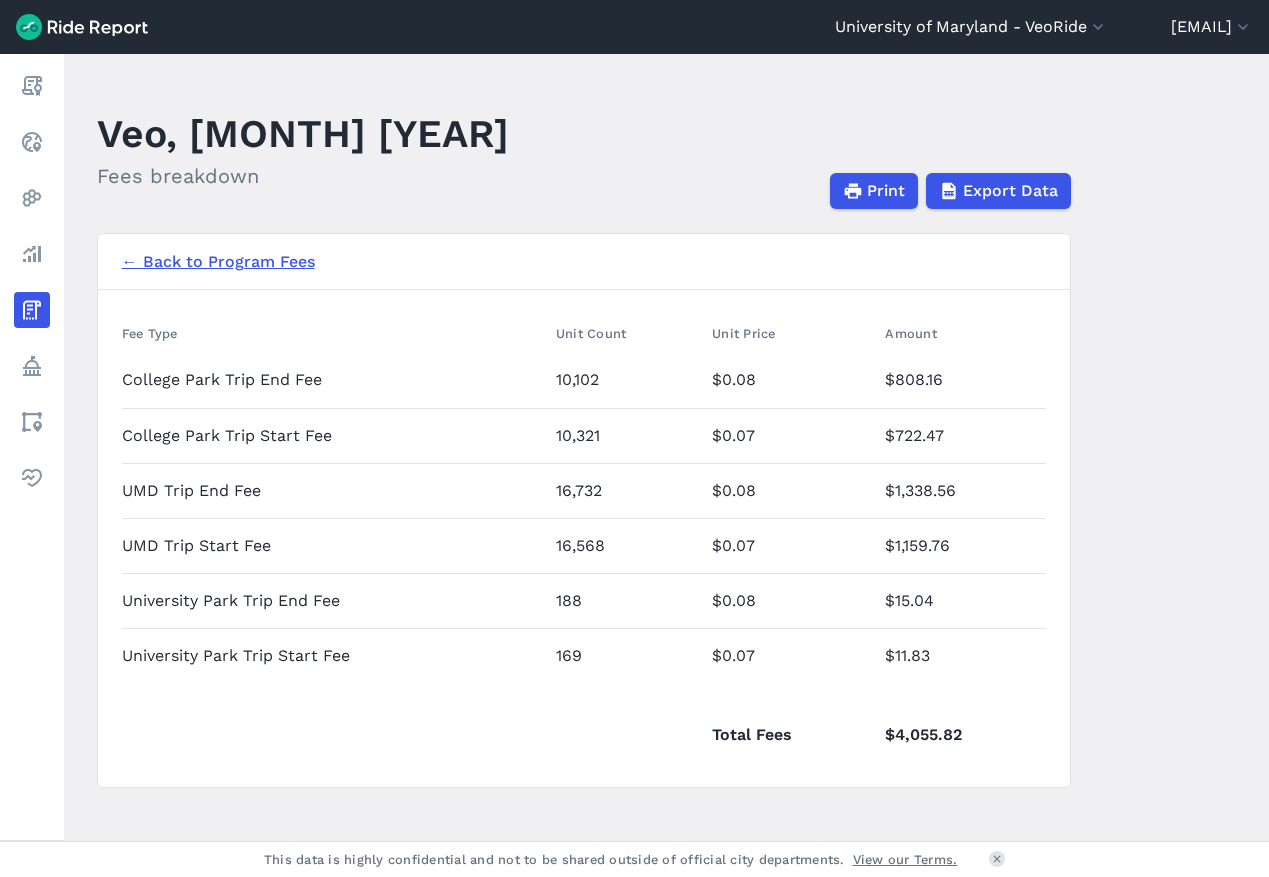 click on "← Back to Program Fees" at bounding box center [218, 262] 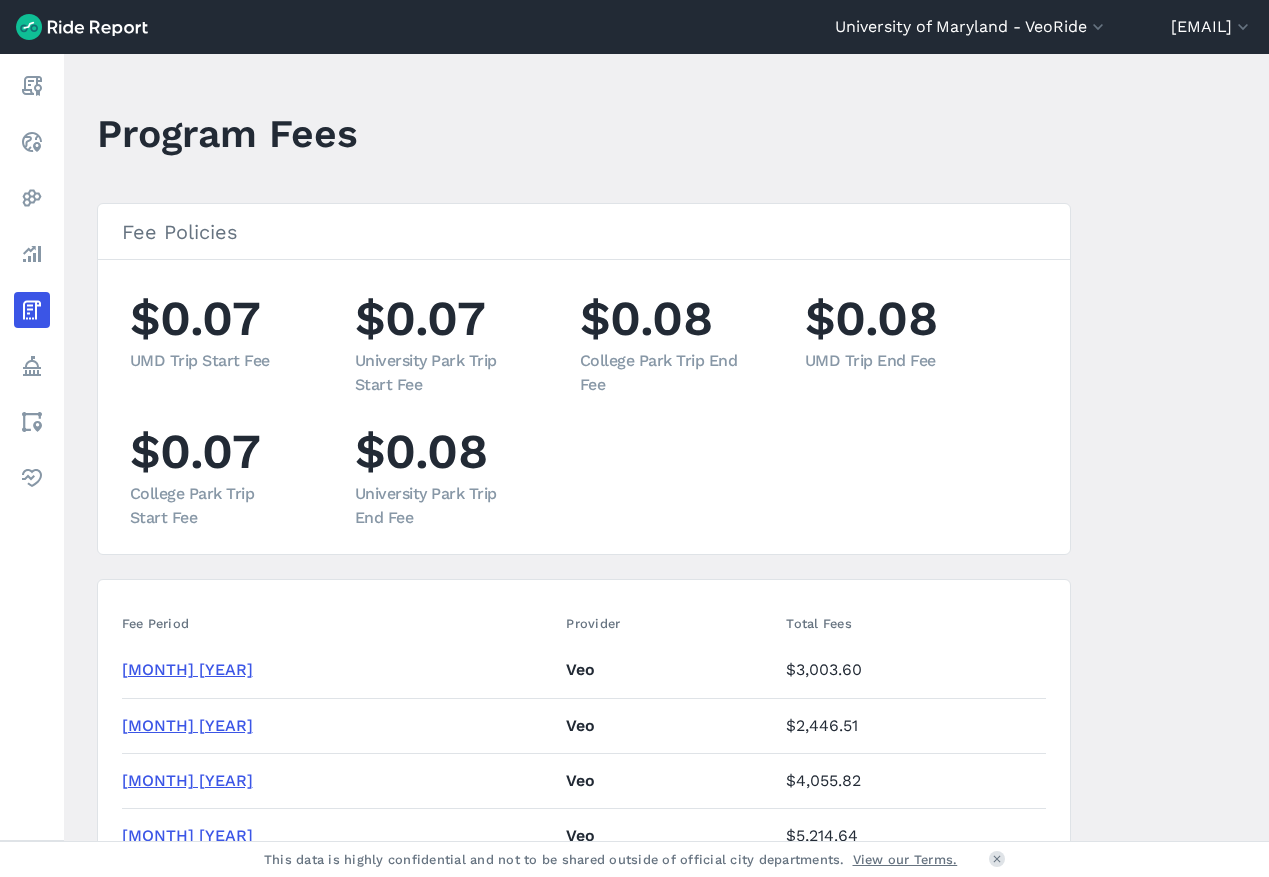 click on "[MONTH] [YEAR]" at bounding box center (187, 725) 